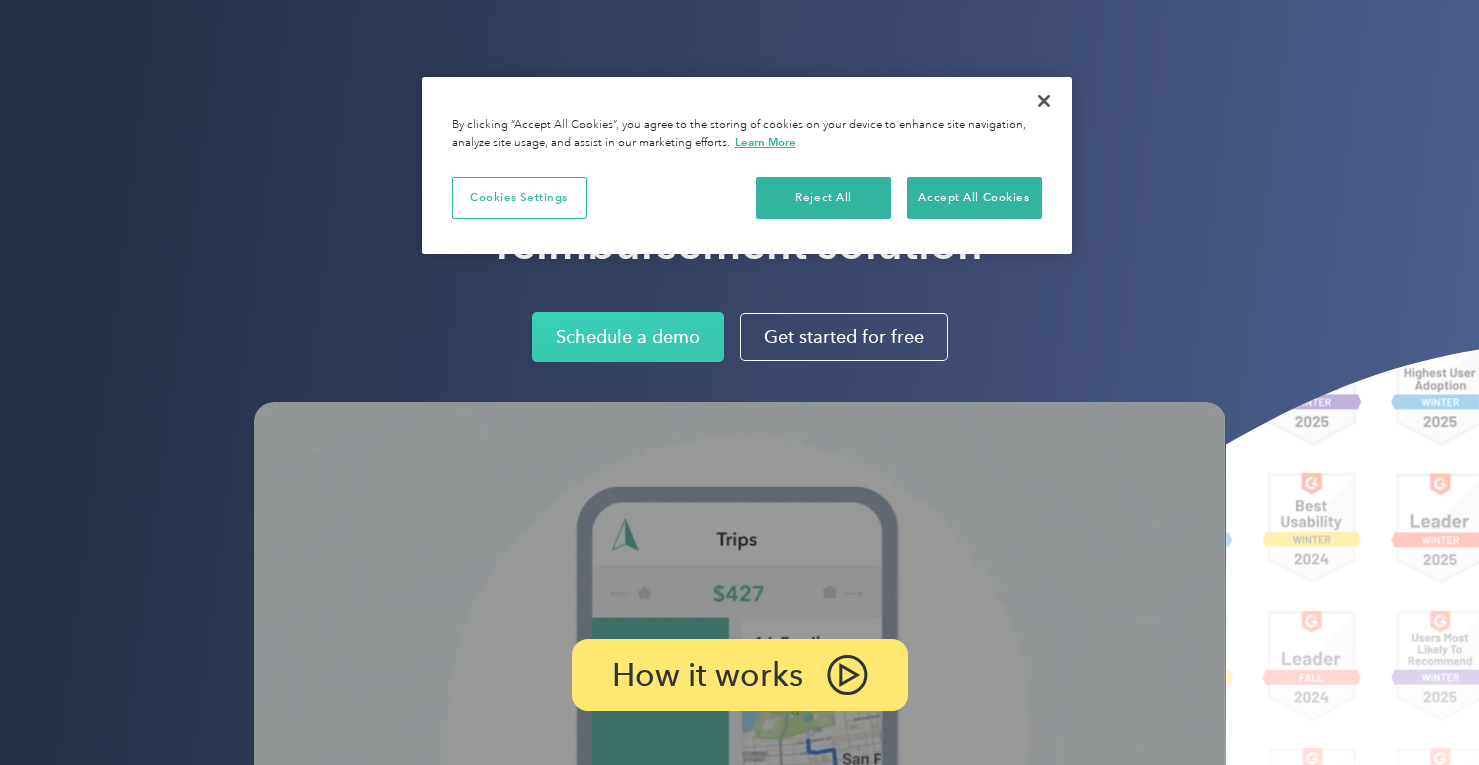 scroll, scrollTop: 0, scrollLeft: 0, axis: both 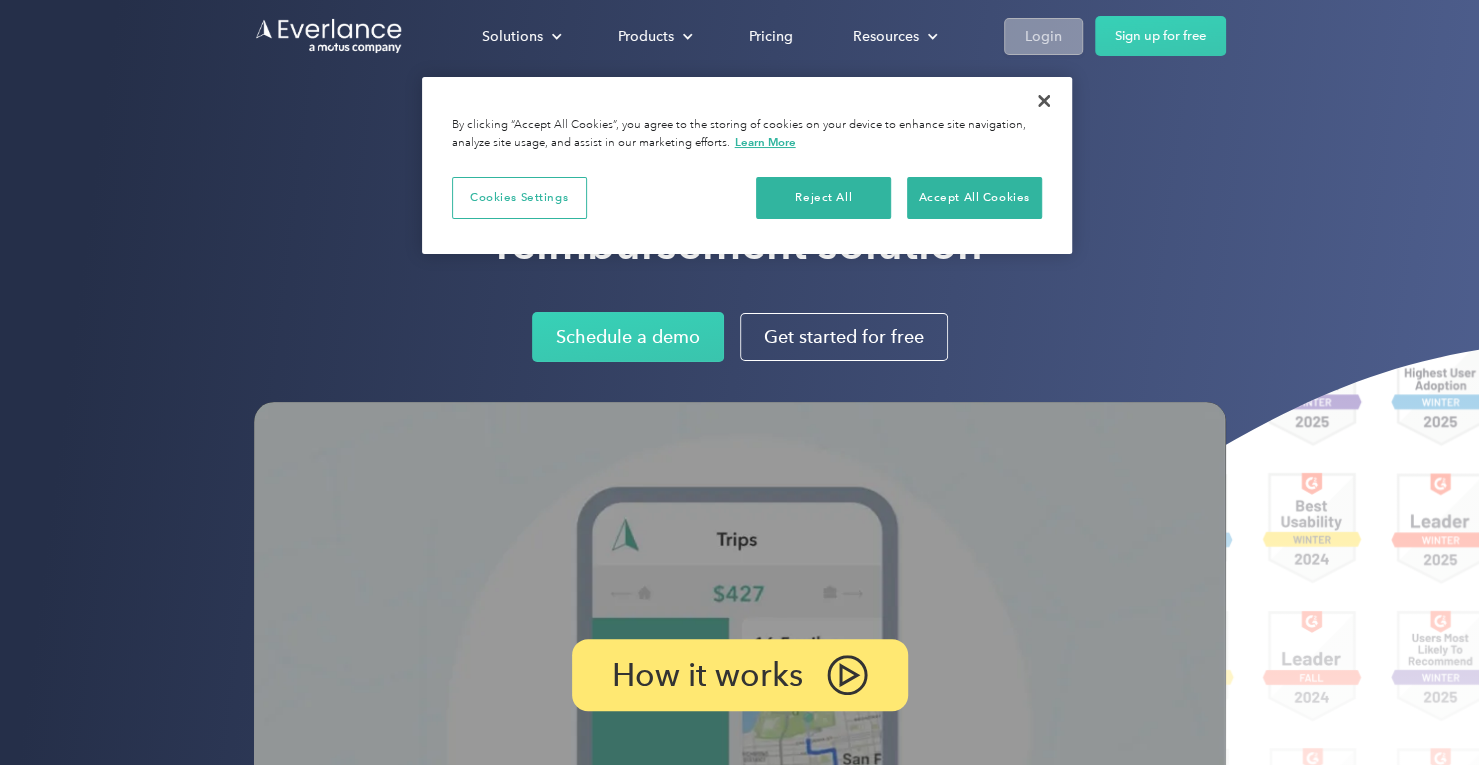click on "Login" at bounding box center [1043, 36] 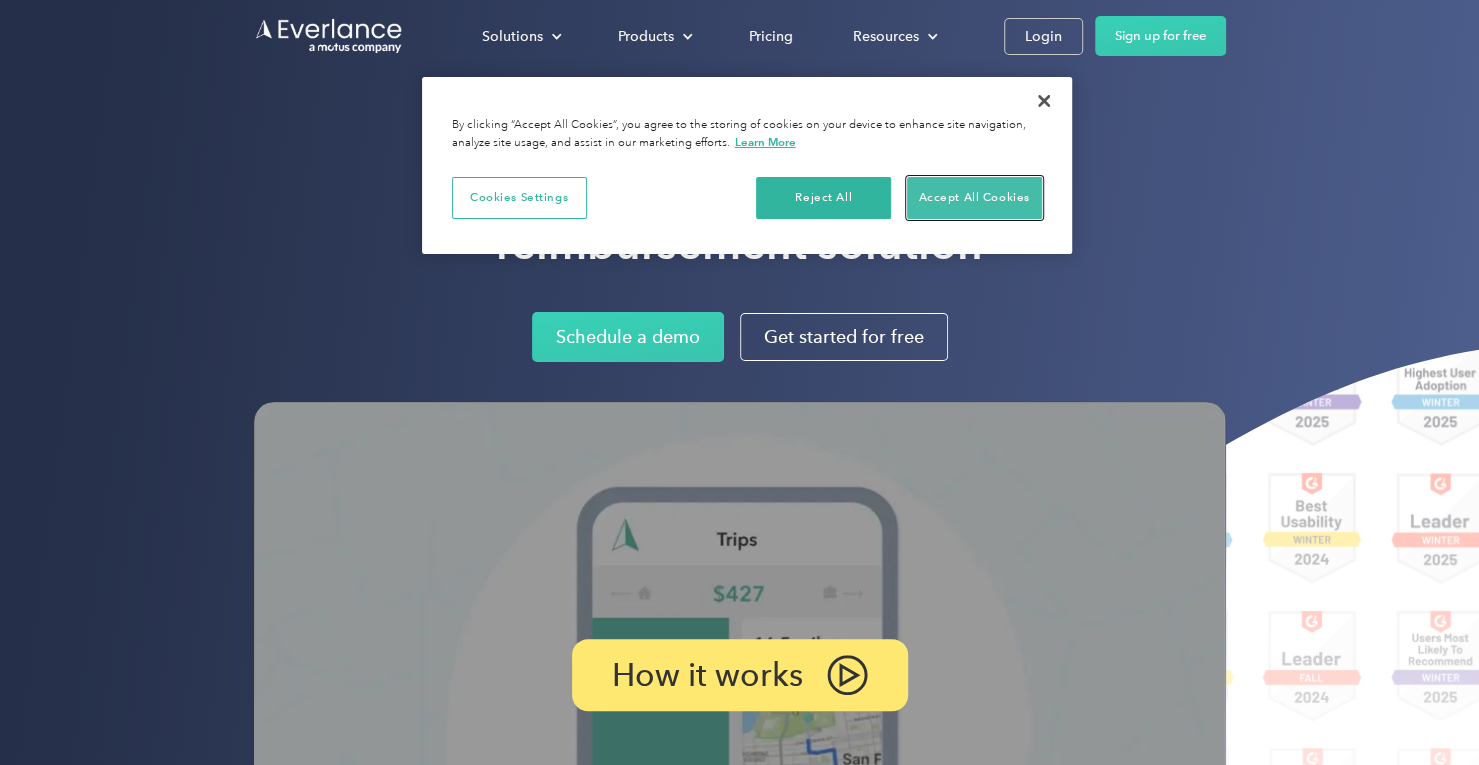 click on "Accept All Cookies" at bounding box center (974, 198) 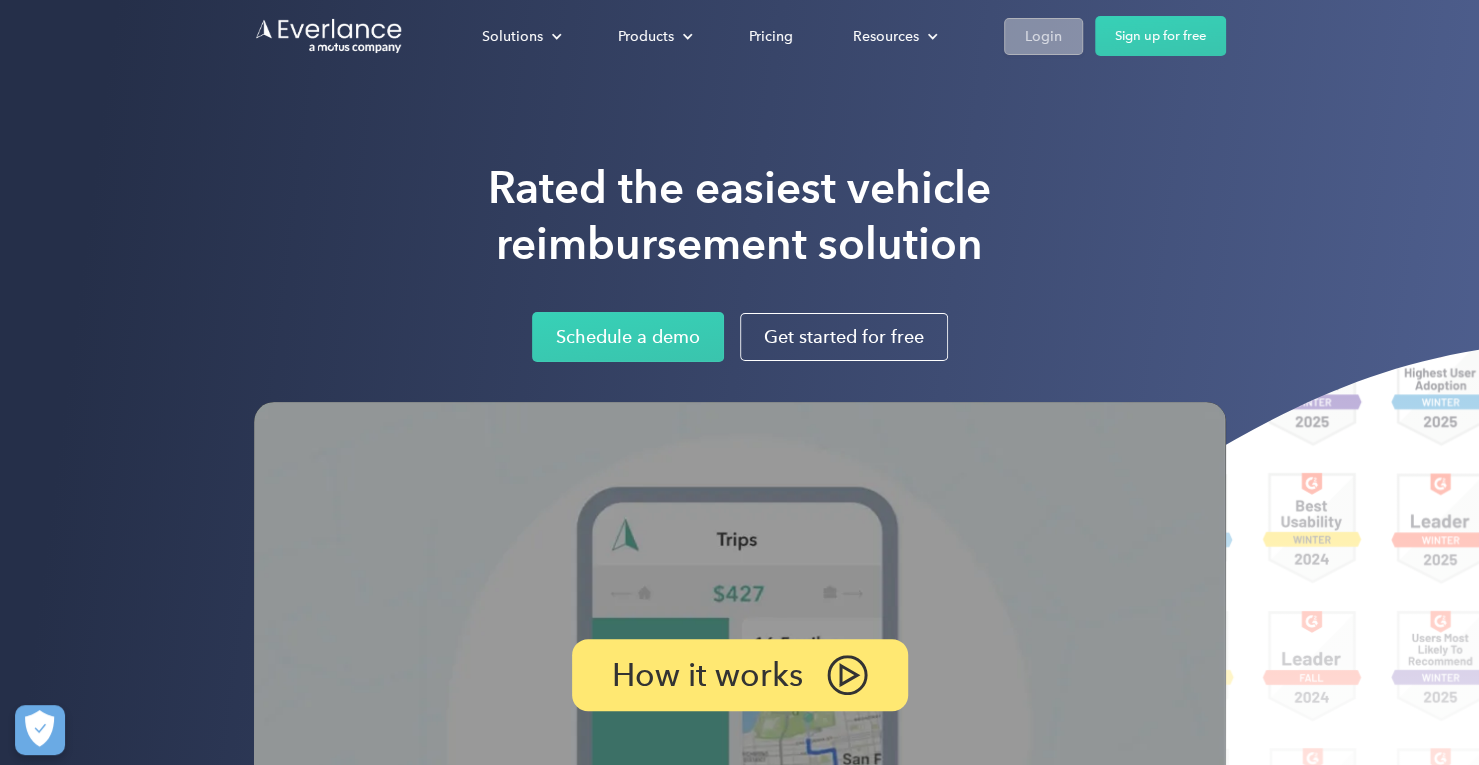 click on "Login" at bounding box center (1043, 36) 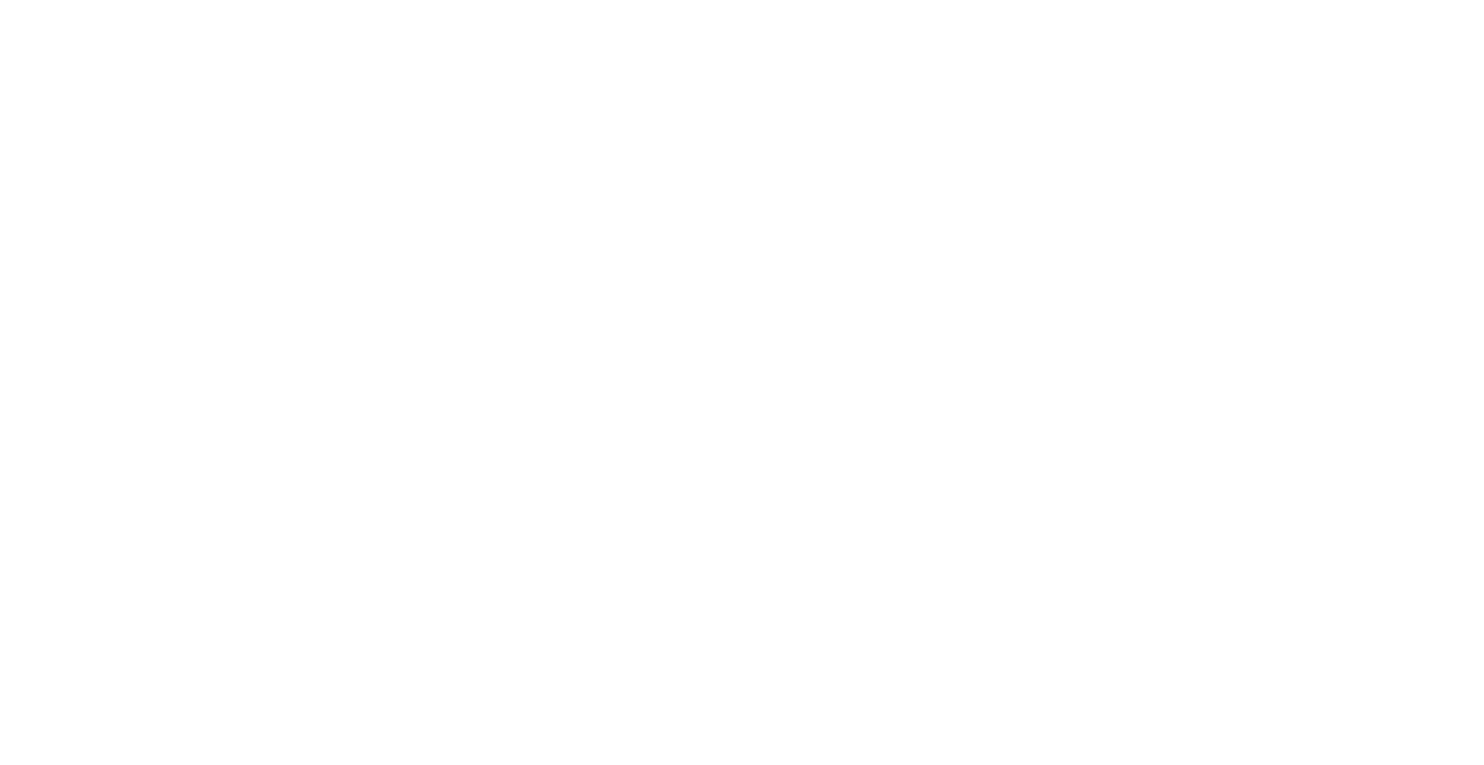 scroll, scrollTop: 0, scrollLeft: 0, axis: both 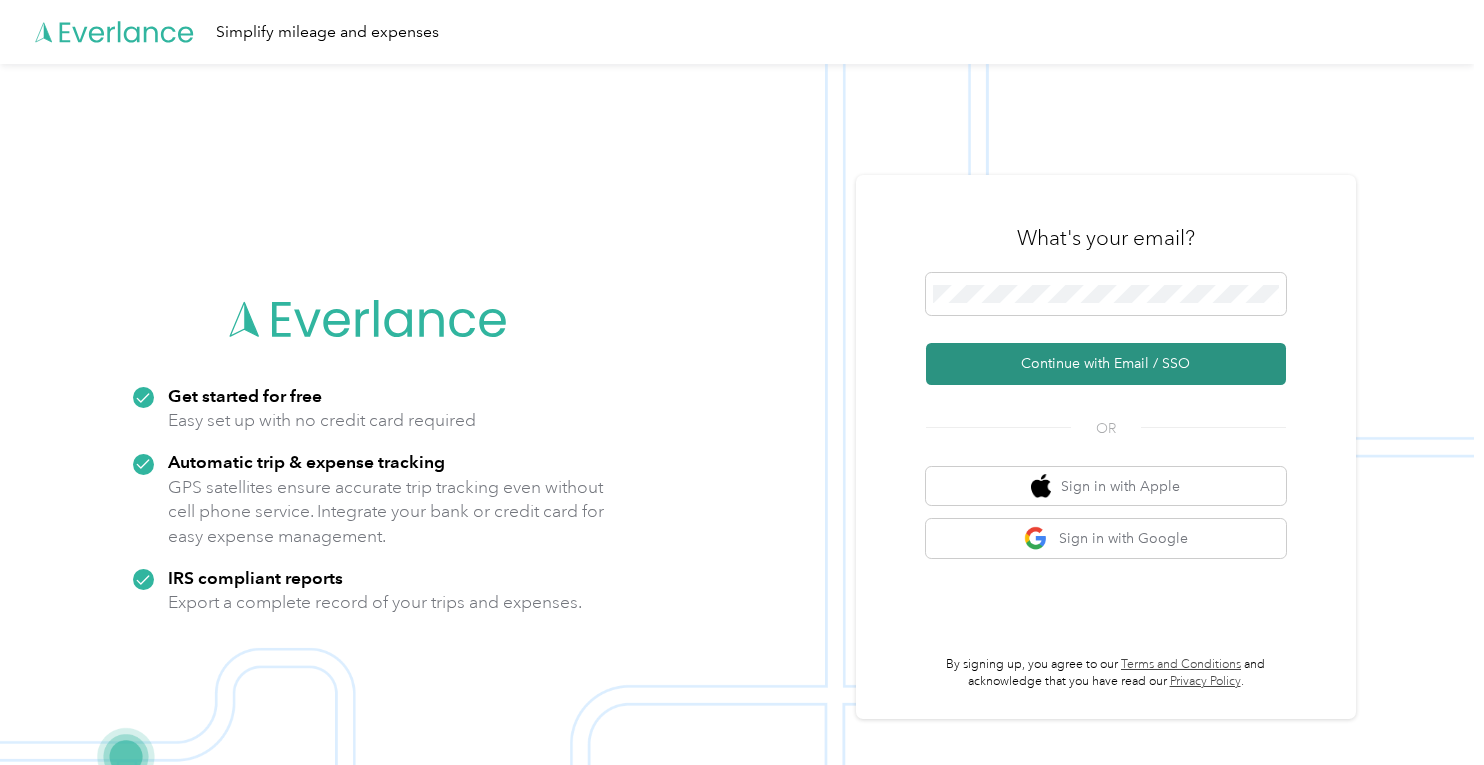 click on "Continue with Email / SSO" at bounding box center [1106, 364] 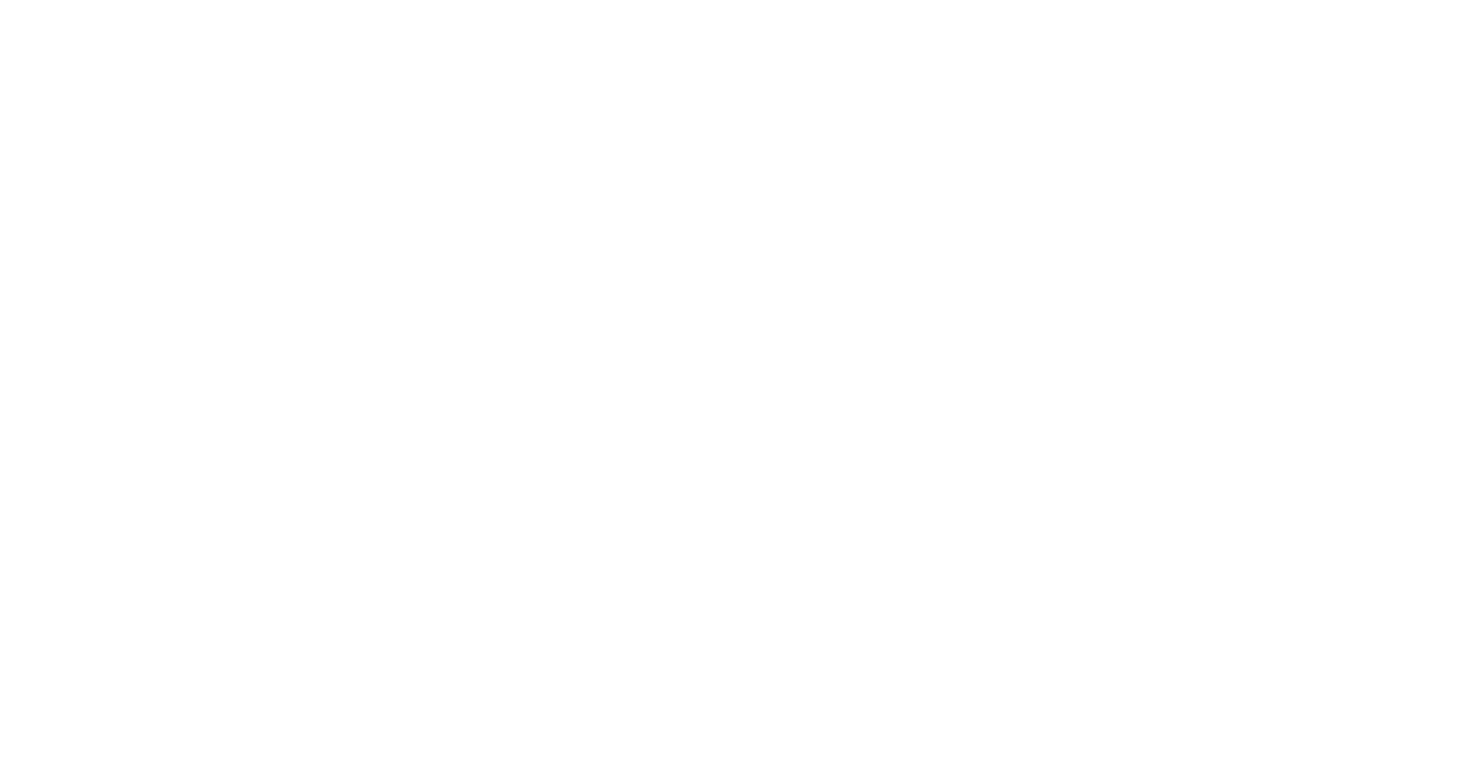 scroll, scrollTop: 0, scrollLeft: 0, axis: both 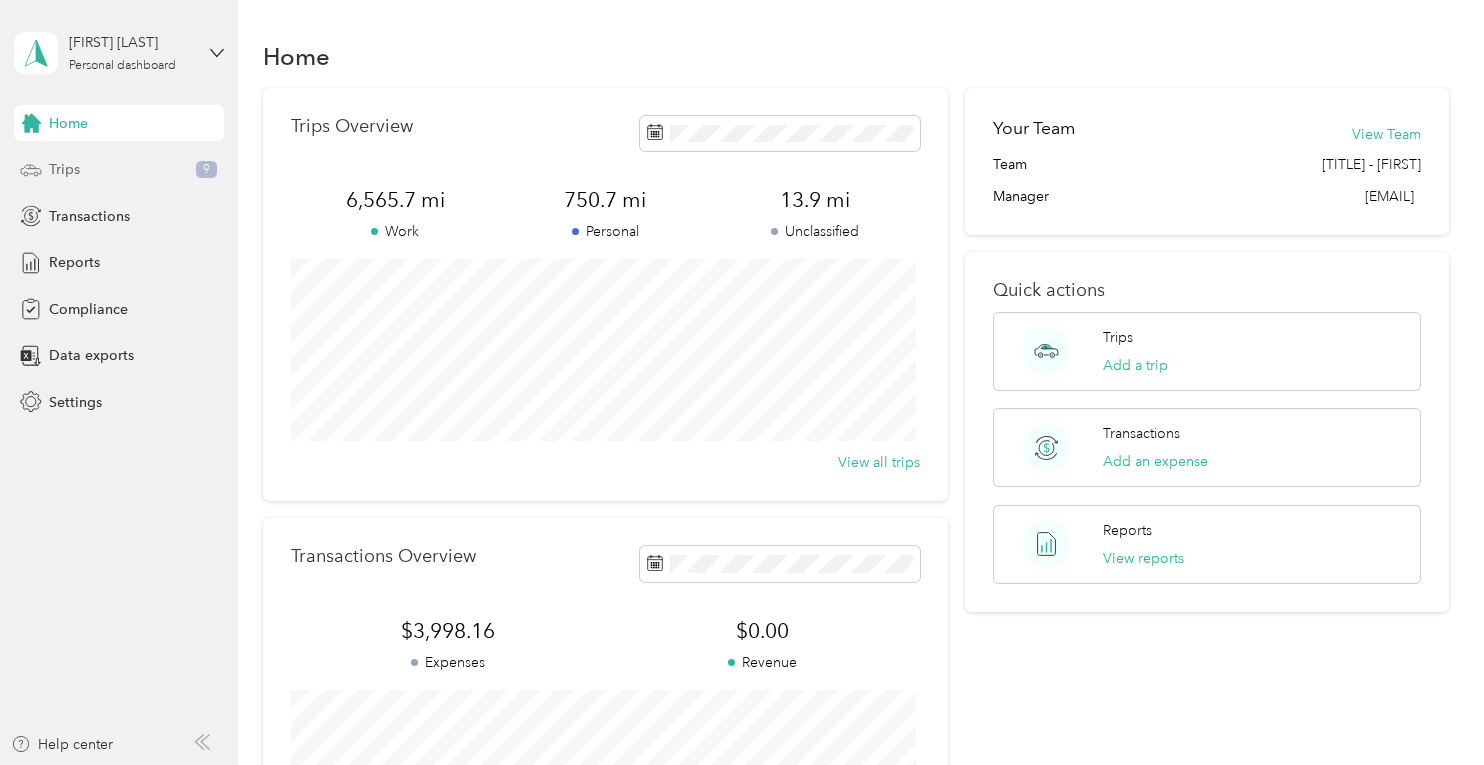 click on "Trips 9" at bounding box center (119, 170) 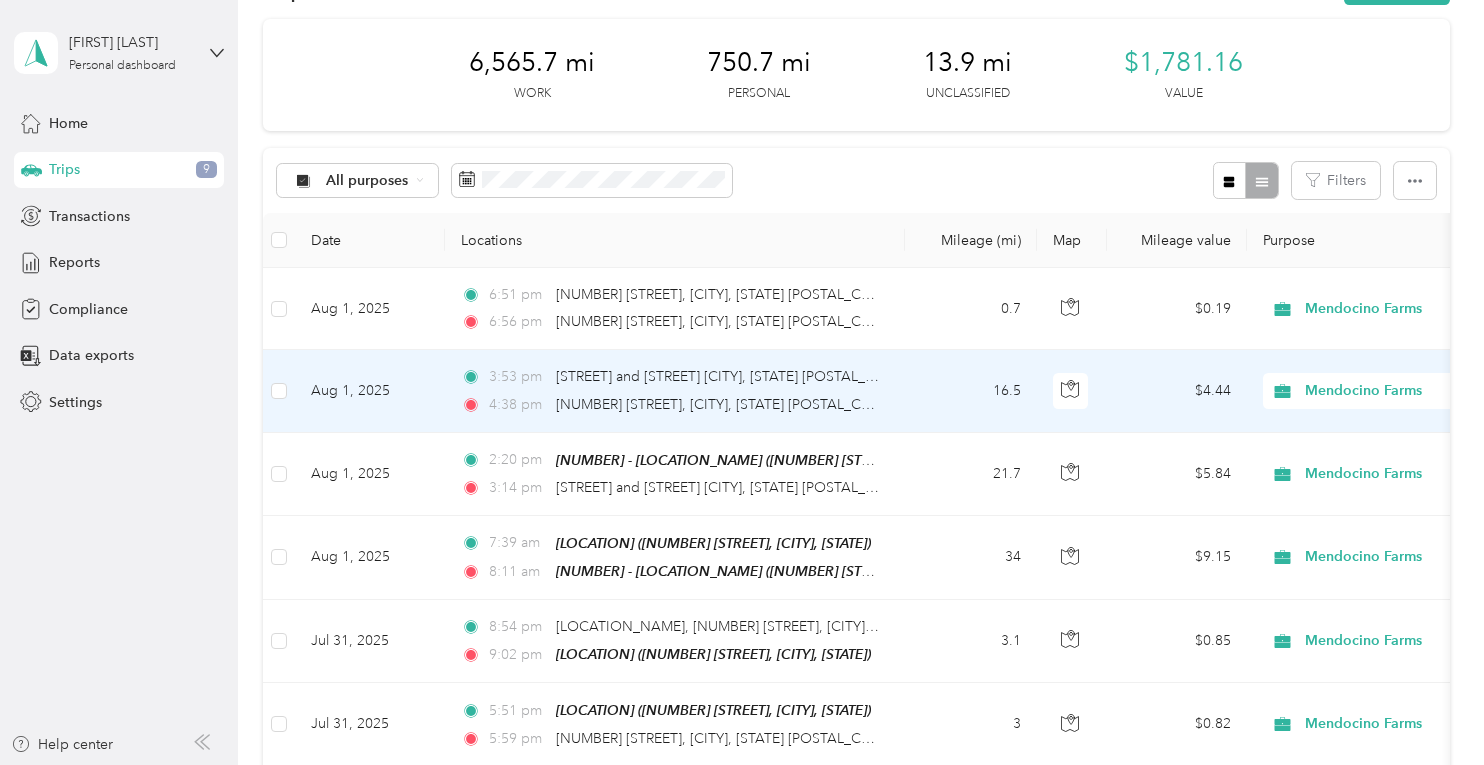 scroll, scrollTop: 100, scrollLeft: 0, axis: vertical 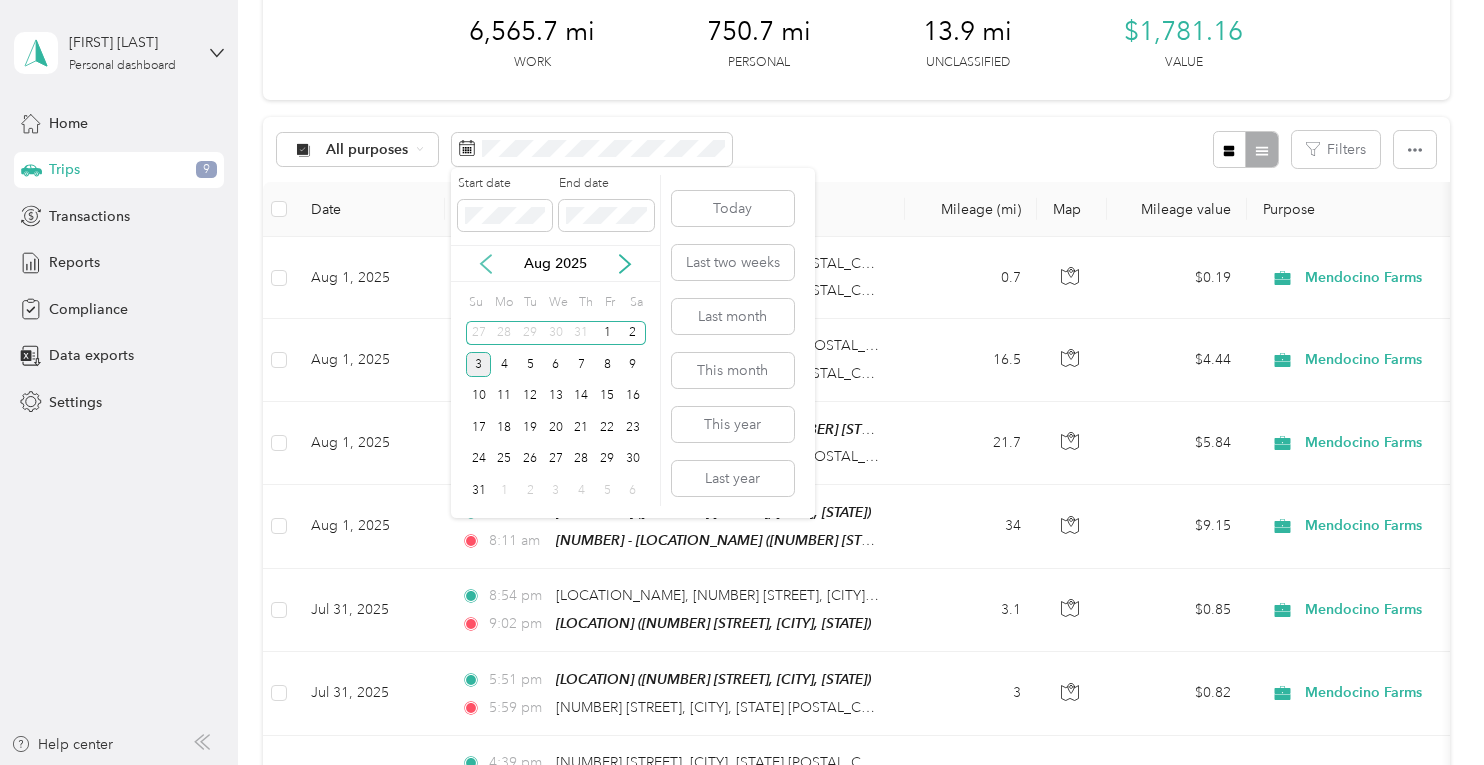 click 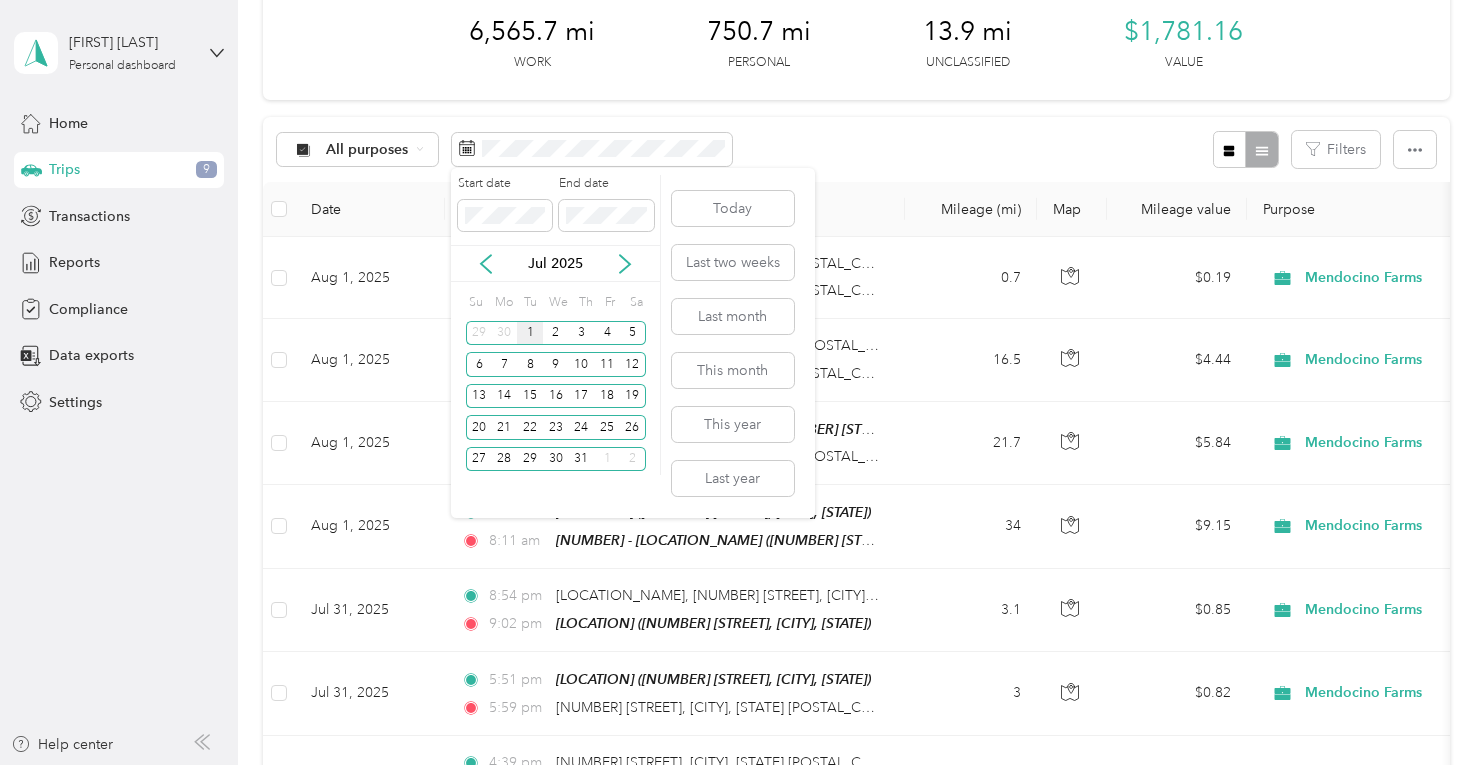 click on "1" at bounding box center (530, 333) 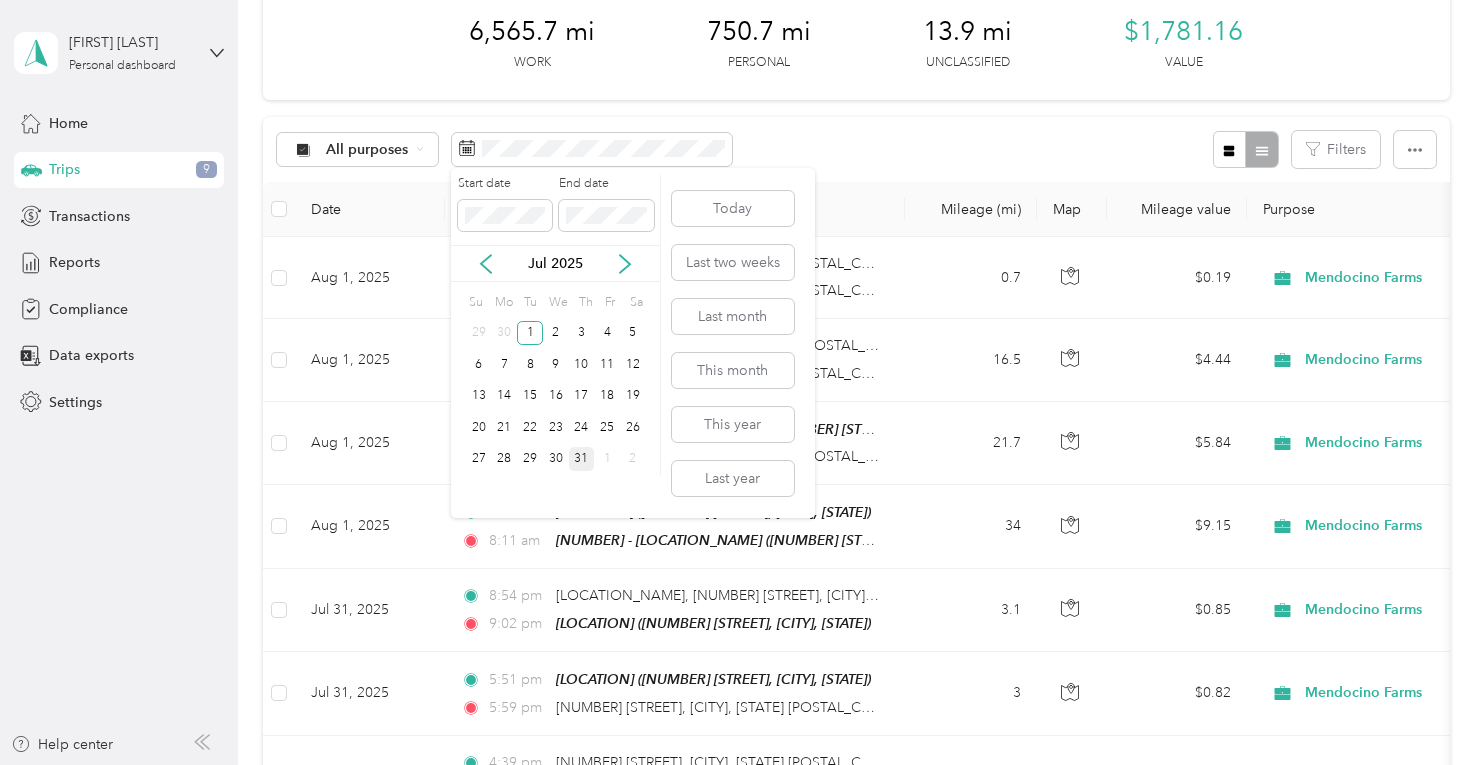 click on "31" at bounding box center [582, 459] 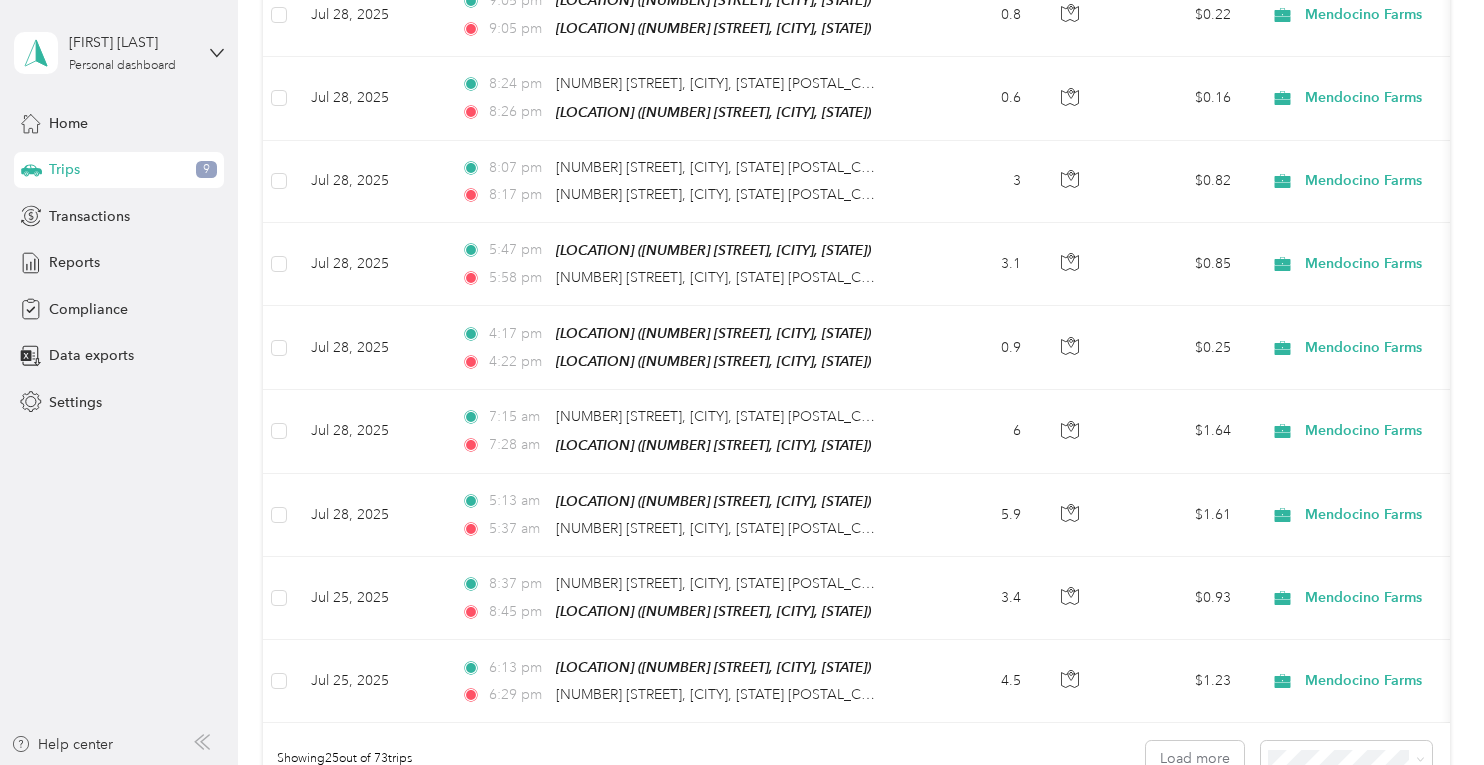 scroll, scrollTop: 1980, scrollLeft: 0, axis: vertical 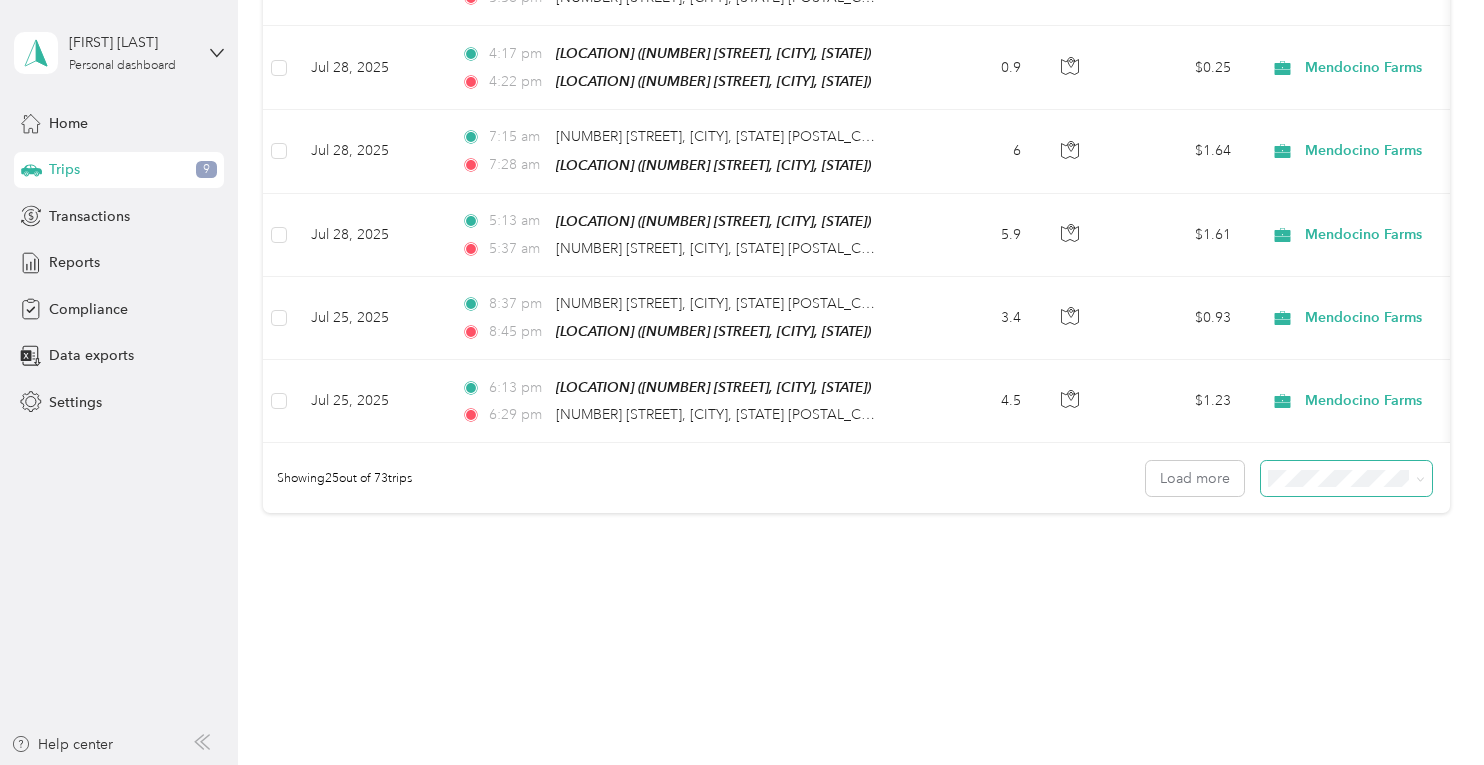 click at bounding box center (1346, 478) 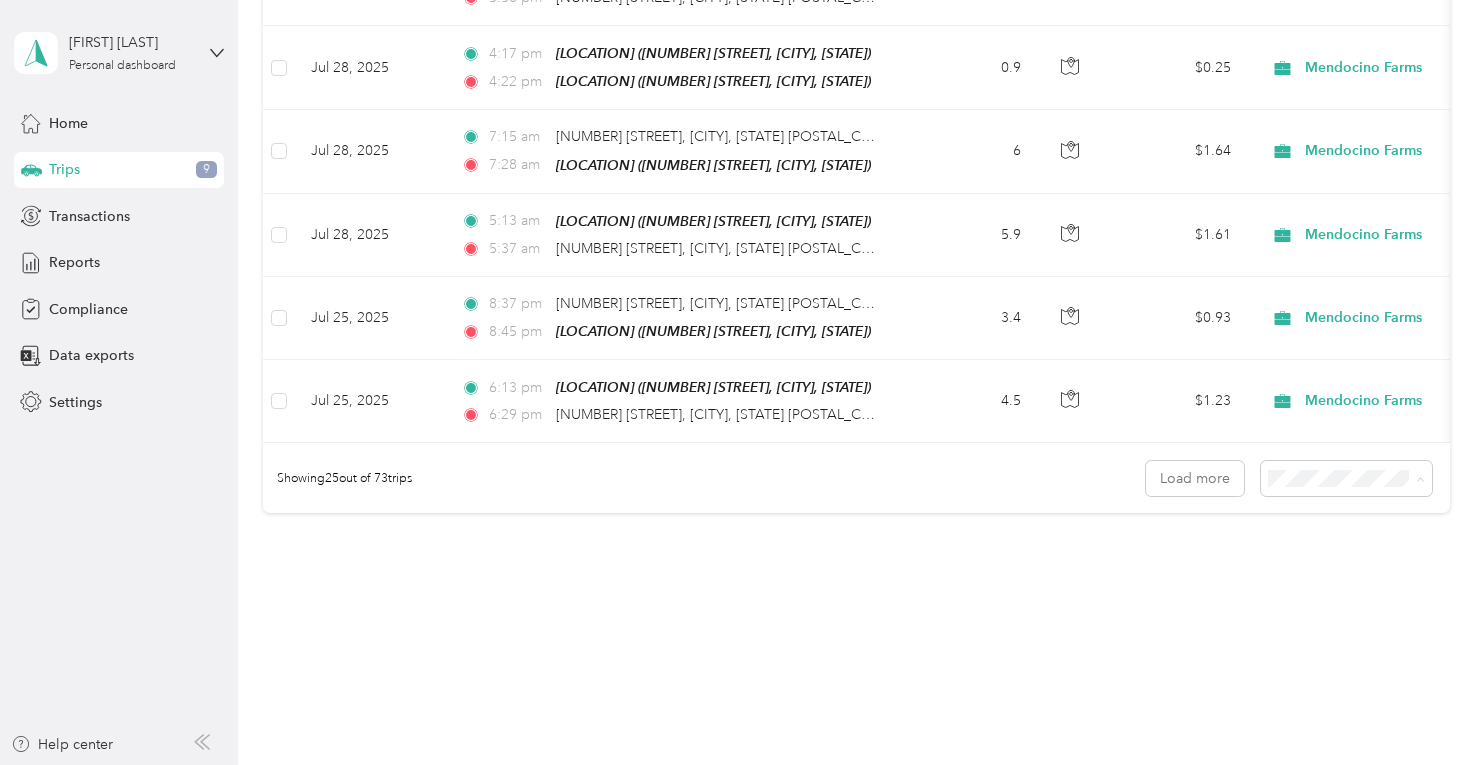 click on "50 per load" at bounding box center (1307, 525) 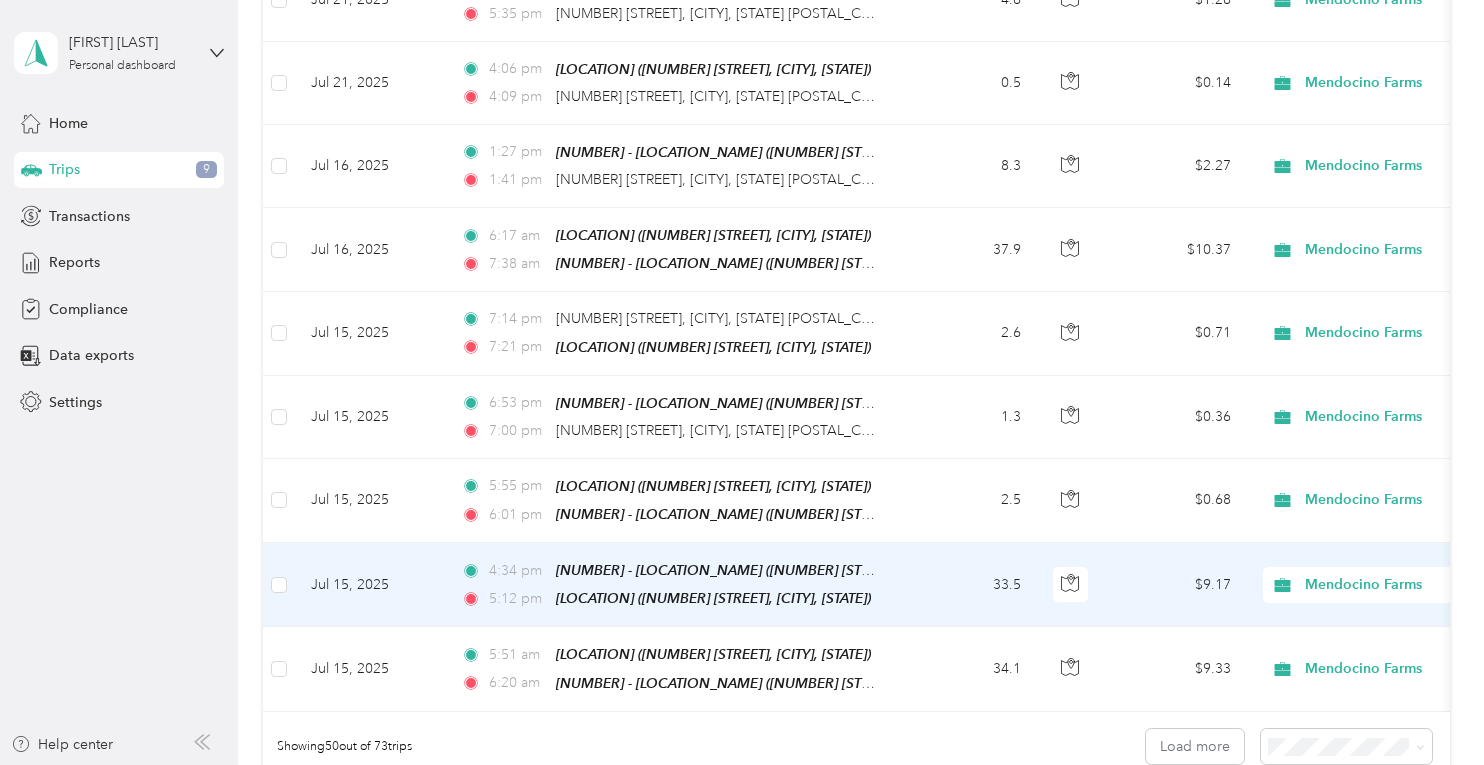 scroll, scrollTop: 3900, scrollLeft: 0, axis: vertical 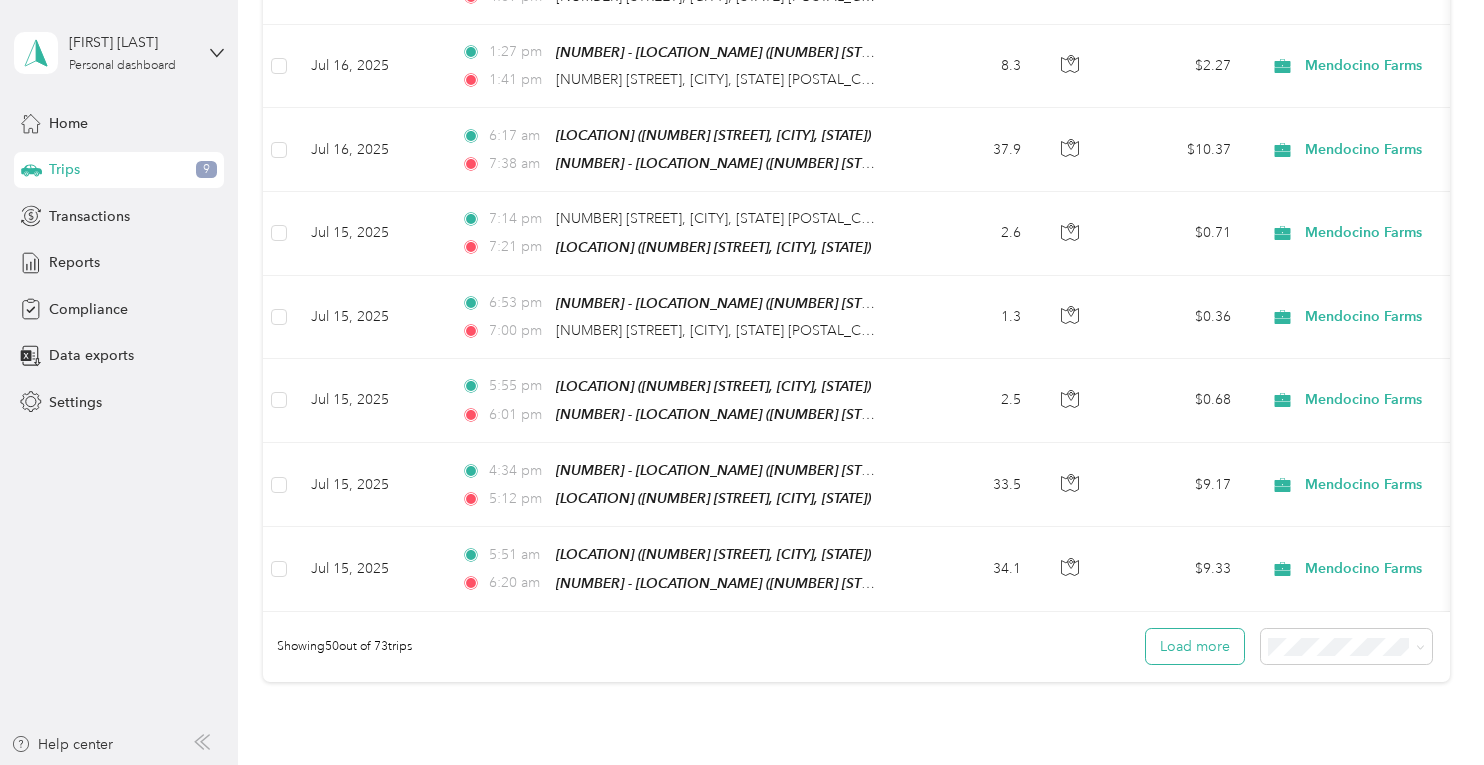 click on "Load more" at bounding box center (1195, 646) 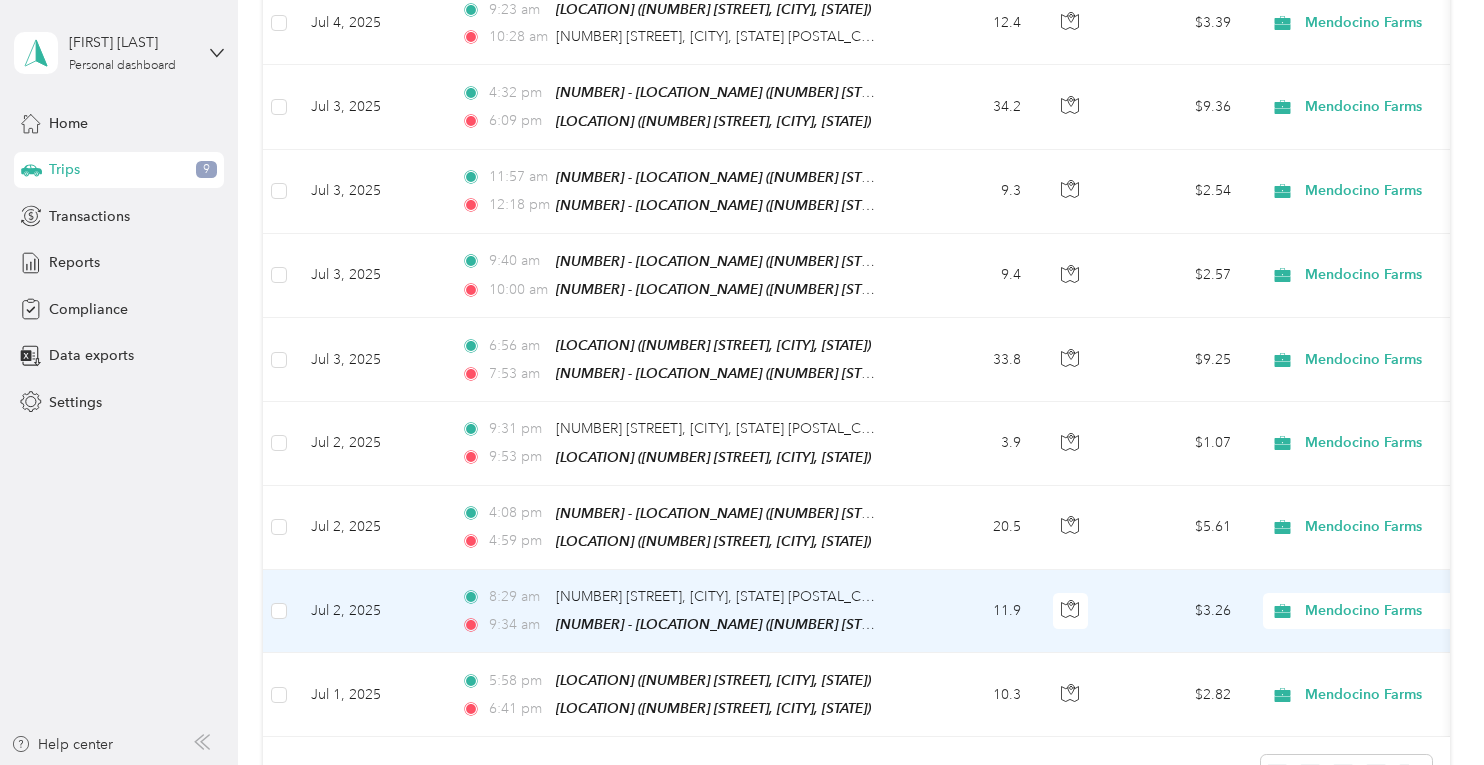 scroll, scrollTop: 5800, scrollLeft: 0, axis: vertical 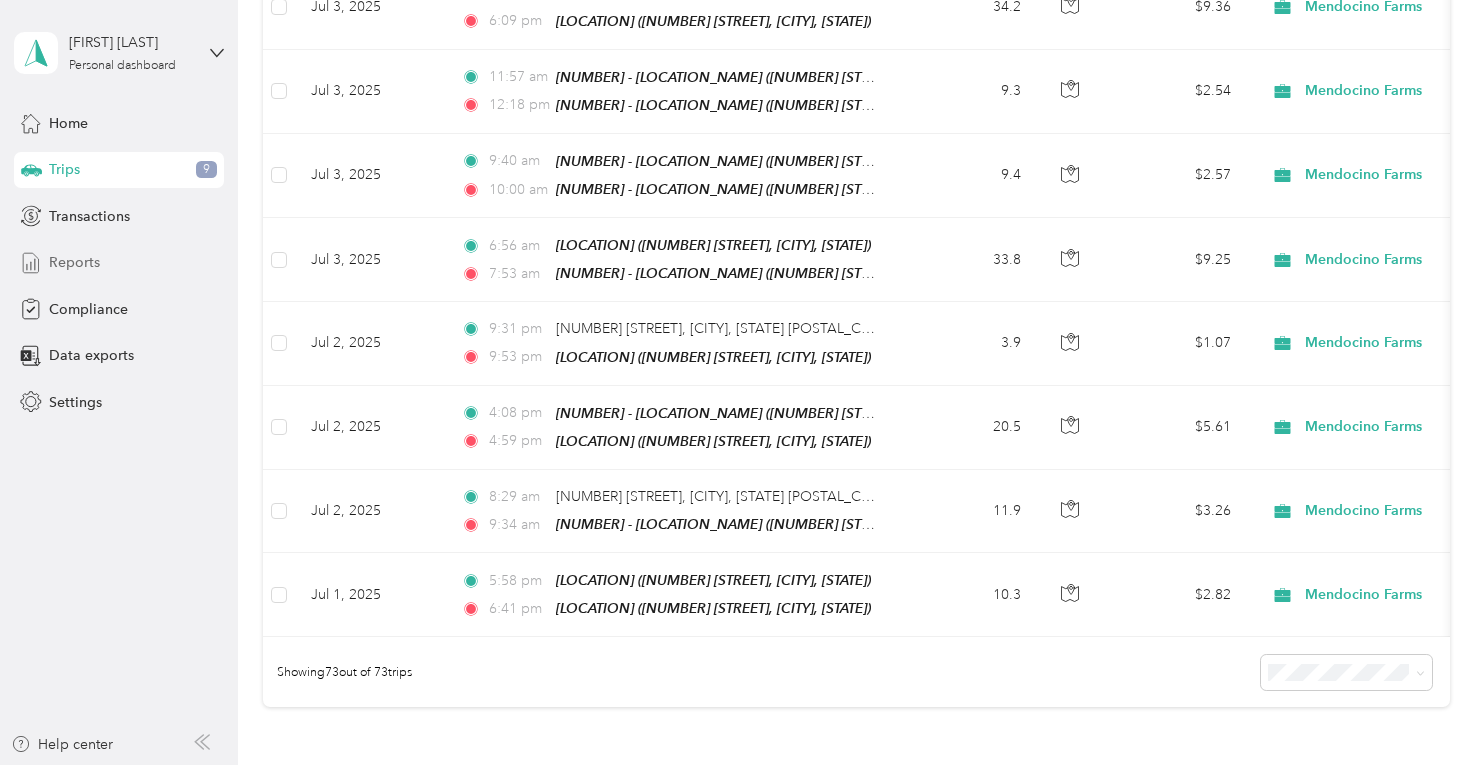 click on "Reports" at bounding box center (74, 262) 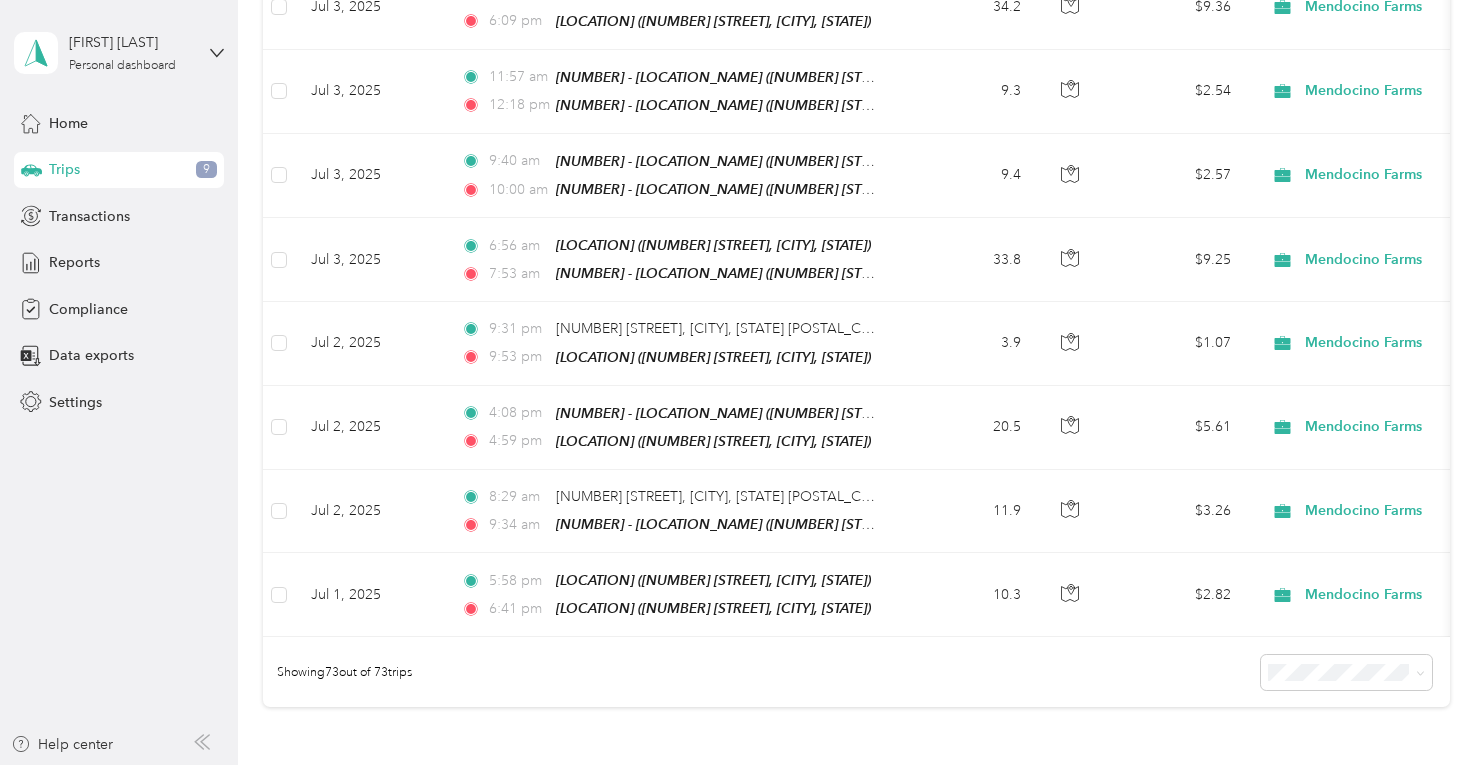 scroll, scrollTop: 0, scrollLeft: 0, axis: both 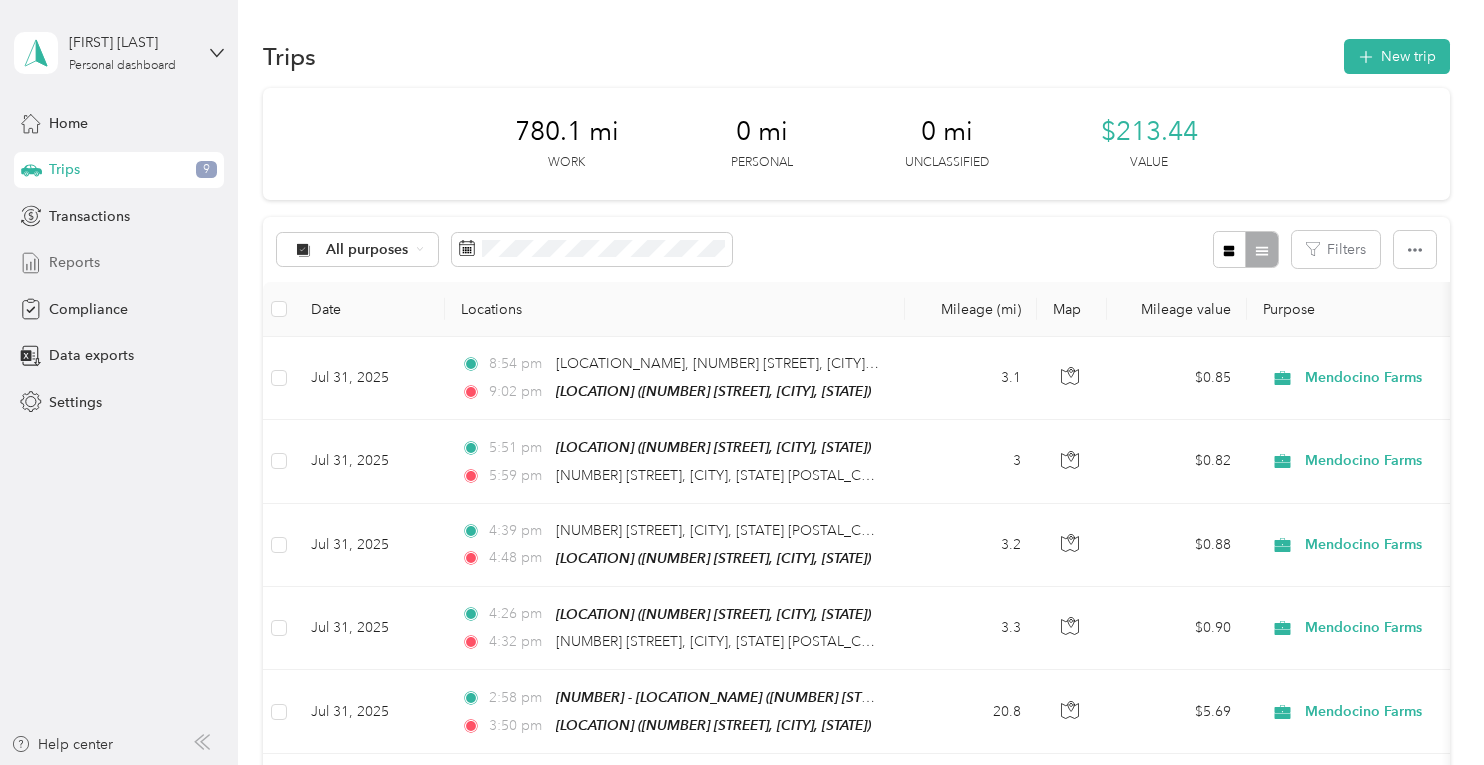 click on "Reports" at bounding box center [74, 262] 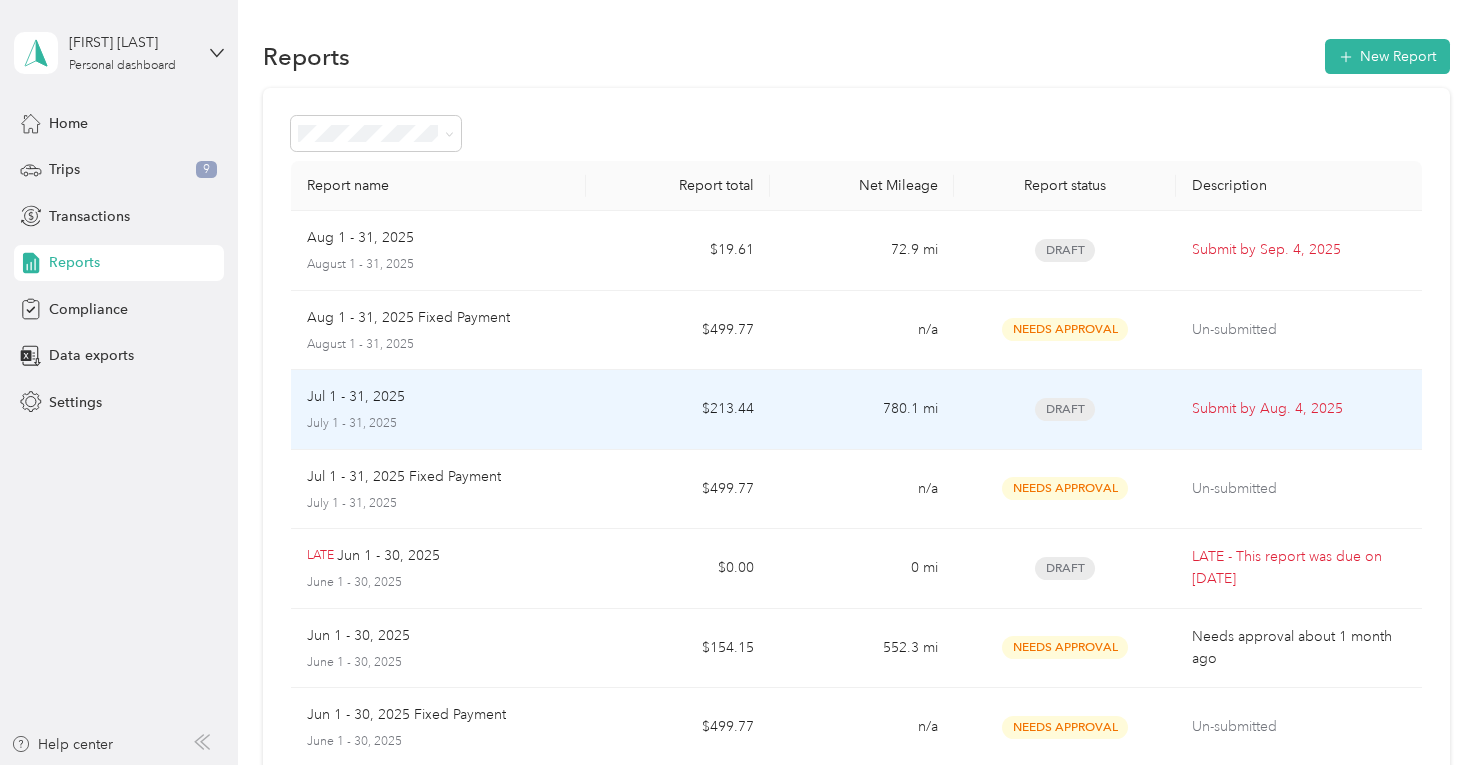 click on "$213.44" at bounding box center [678, 410] 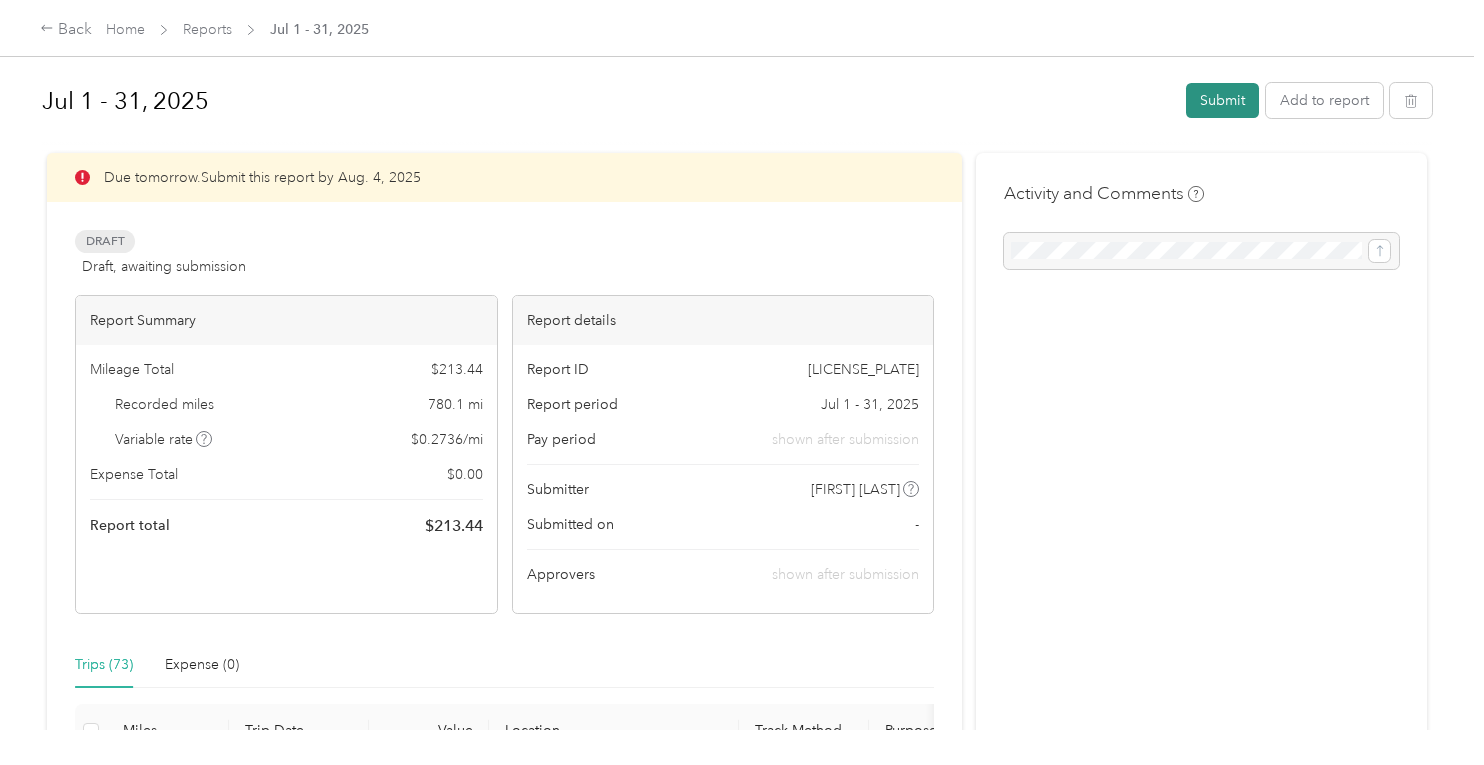 click on "Submit" at bounding box center [1222, 100] 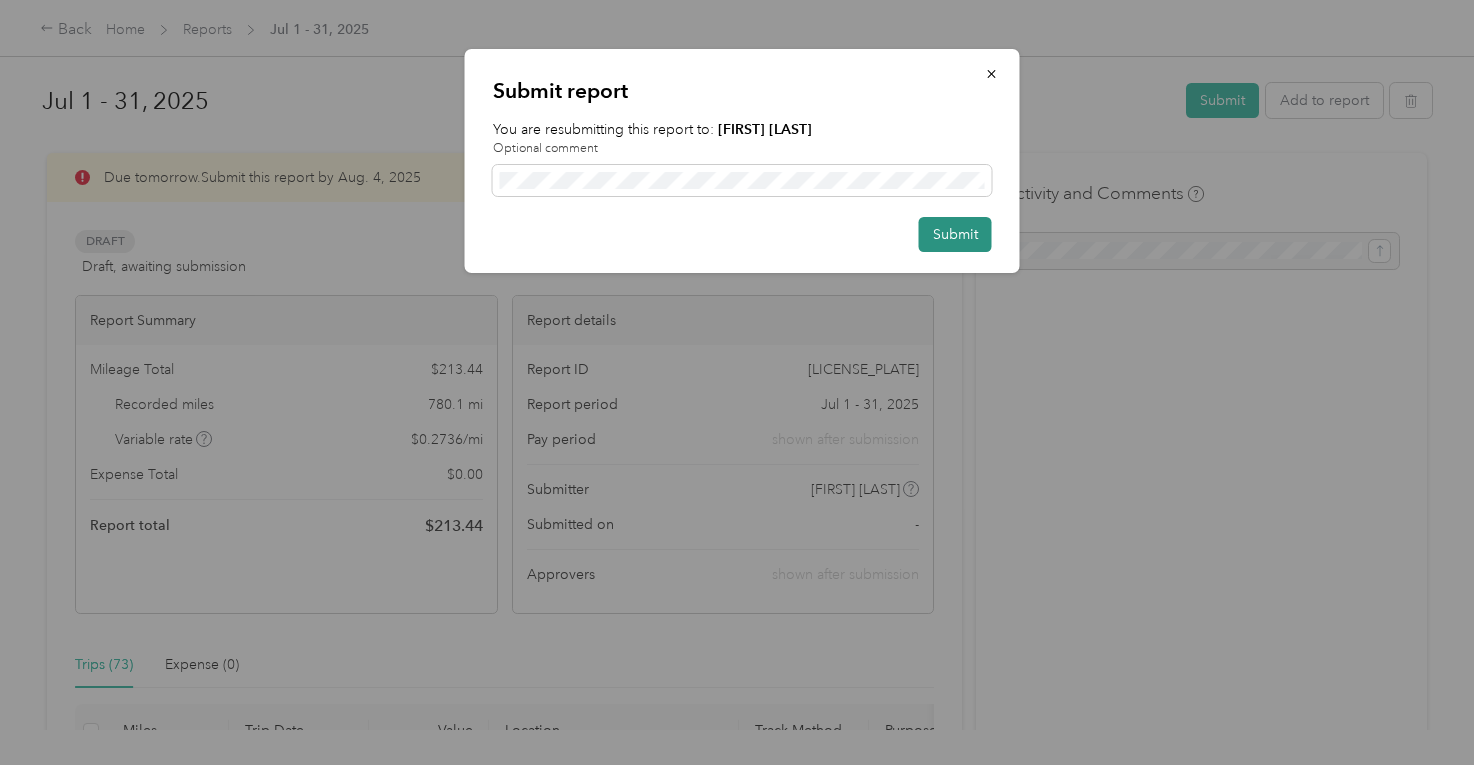 click on "Submit" at bounding box center (955, 234) 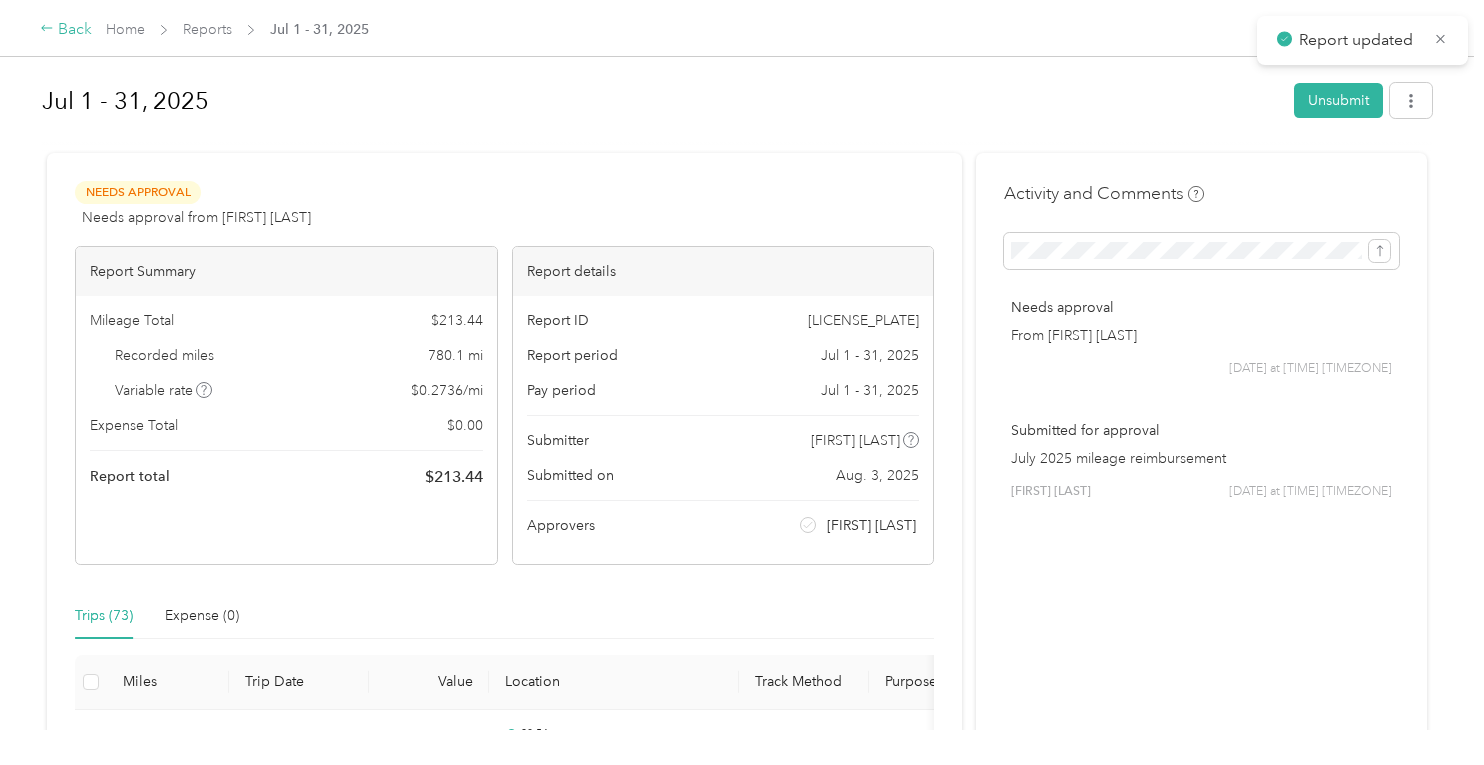 click 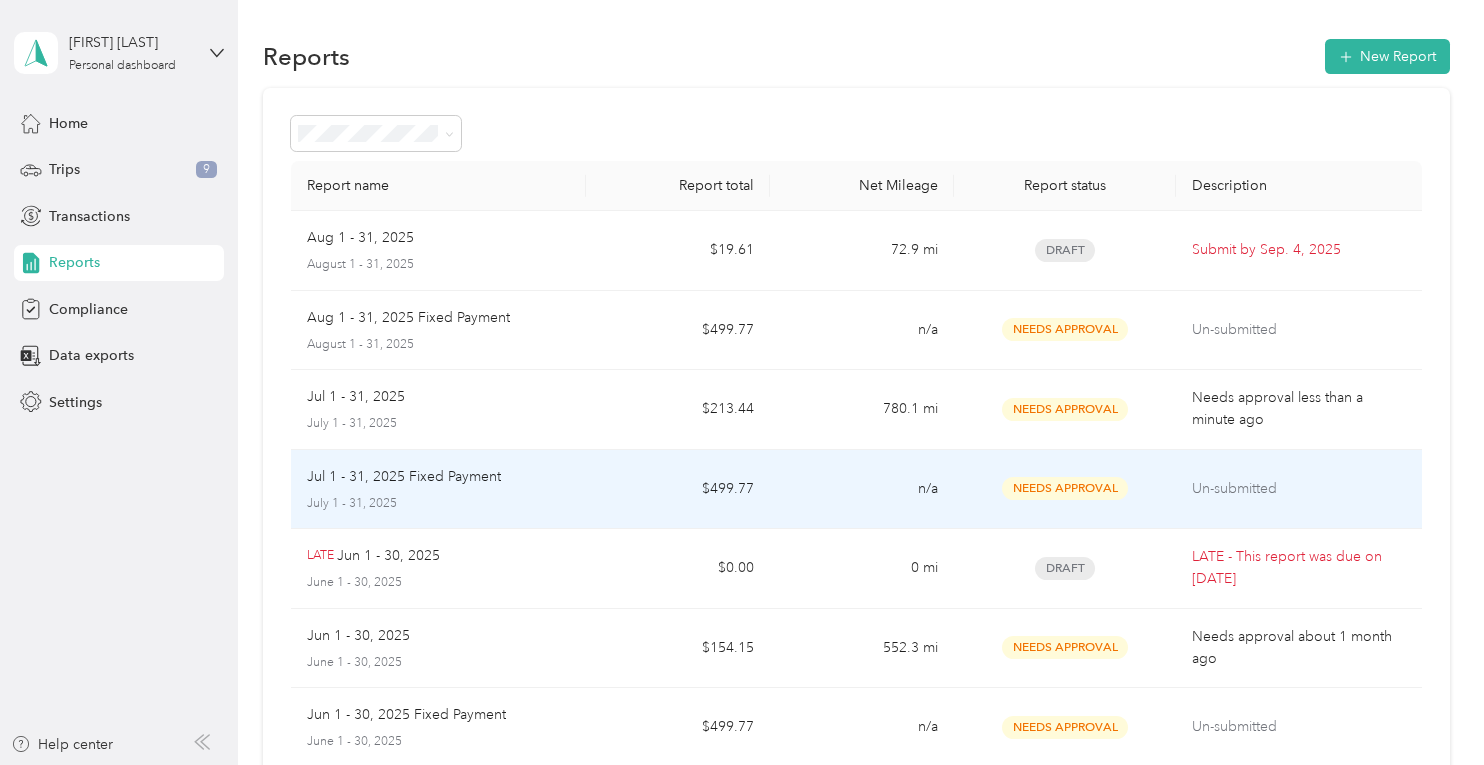 click on "Un-submitted" at bounding box center [1299, 489] 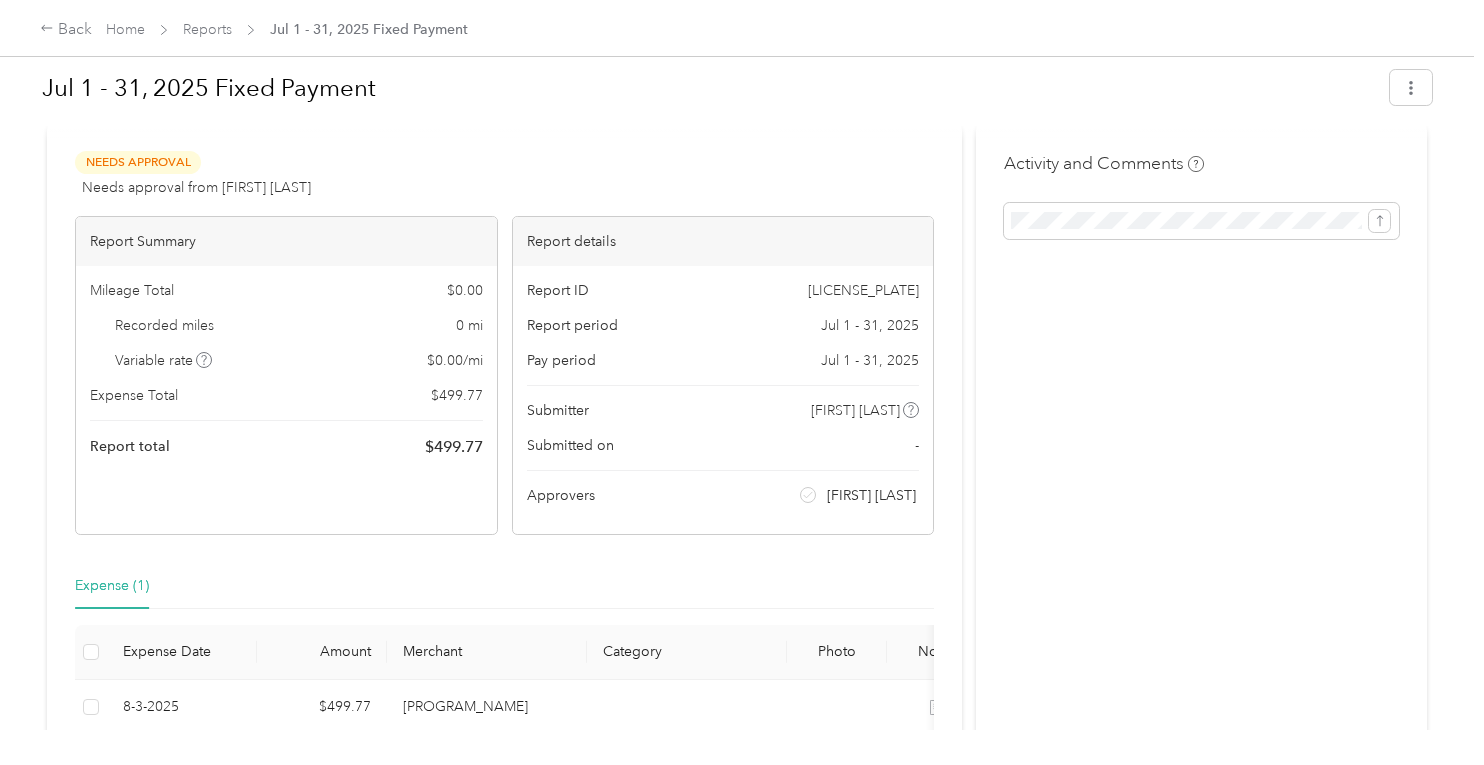 scroll, scrollTop: 0, scrollLeft: 0, axis: both 